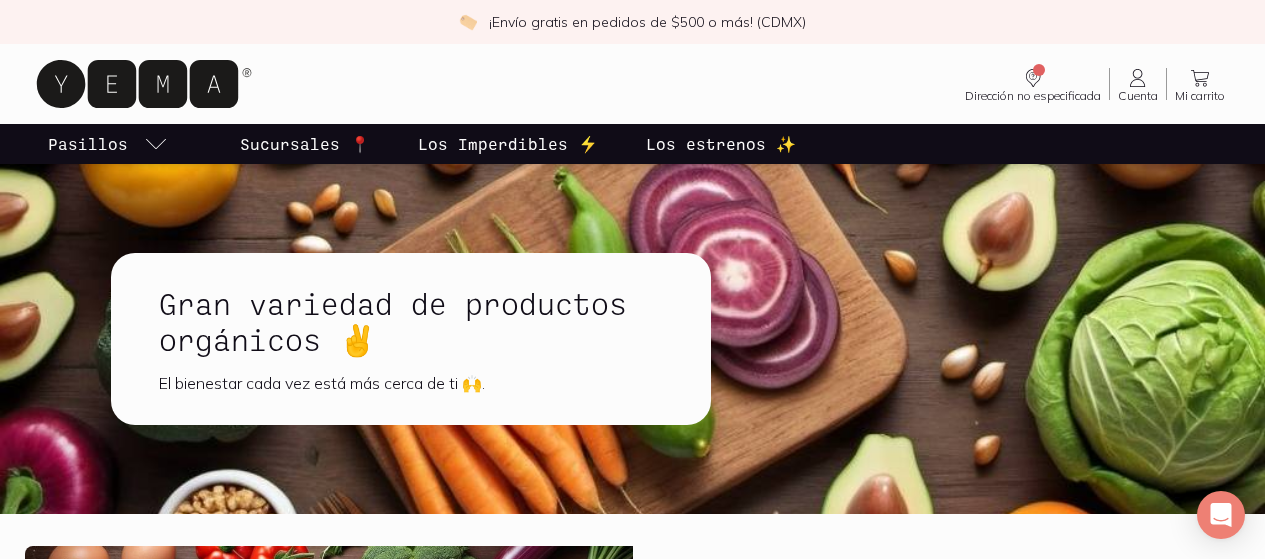 scroll, scrollTop: 0, scrollLeft: 0, axis: both 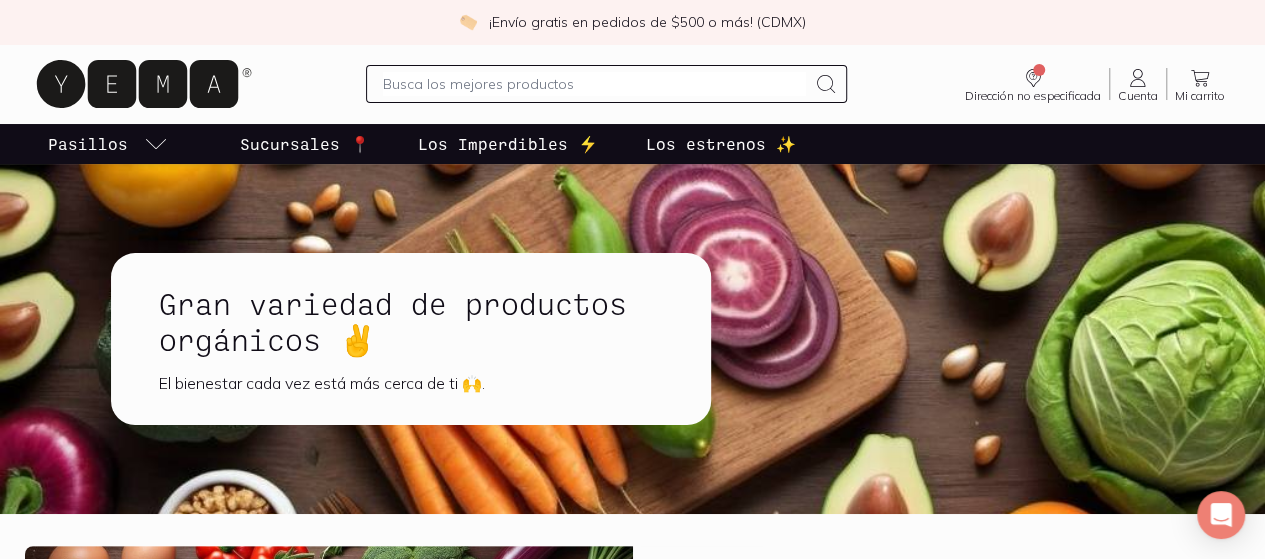 click on "Sucursales 📍" at bounding box center [305, 144] 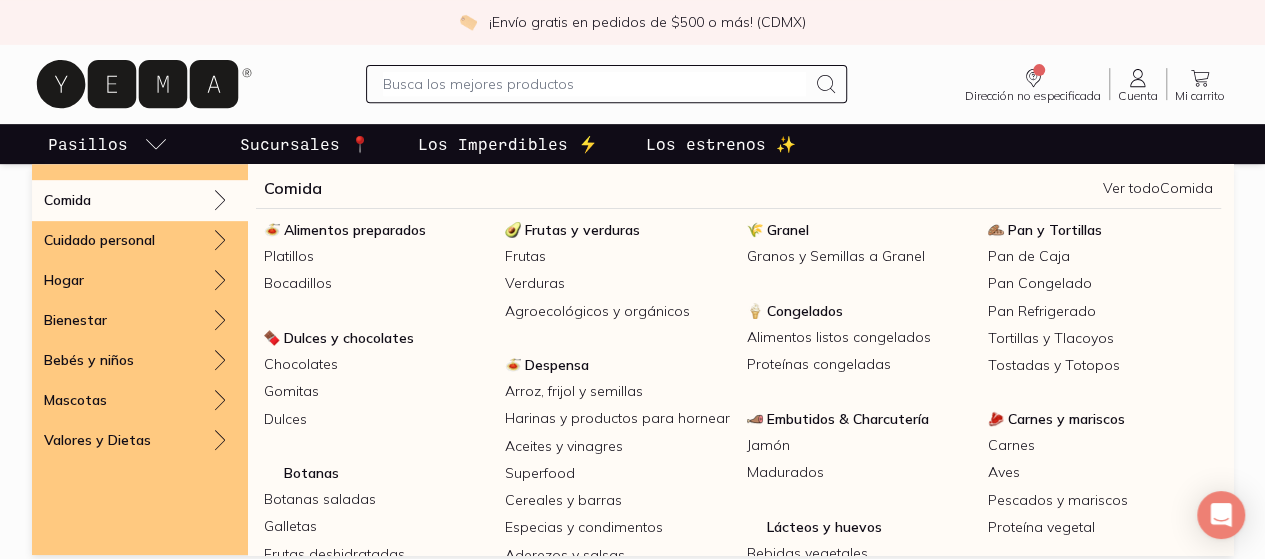 scroll, scrollTop: 364, scrollLeft: 0, axis: vertical 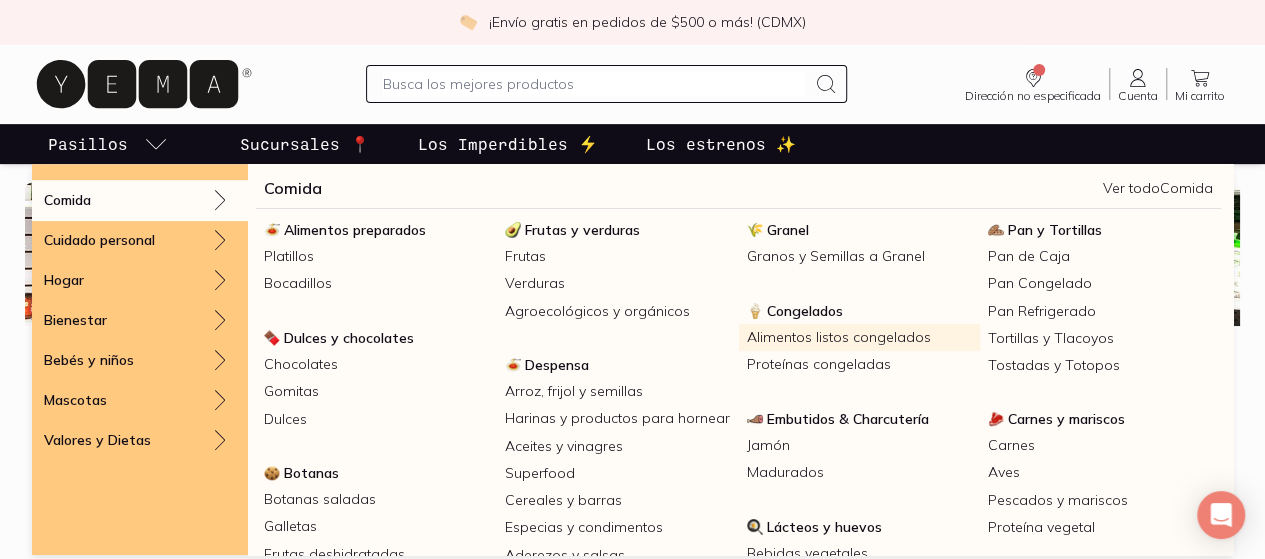 click on "Alimentos listos congelados" at bounding box center (859, 337) 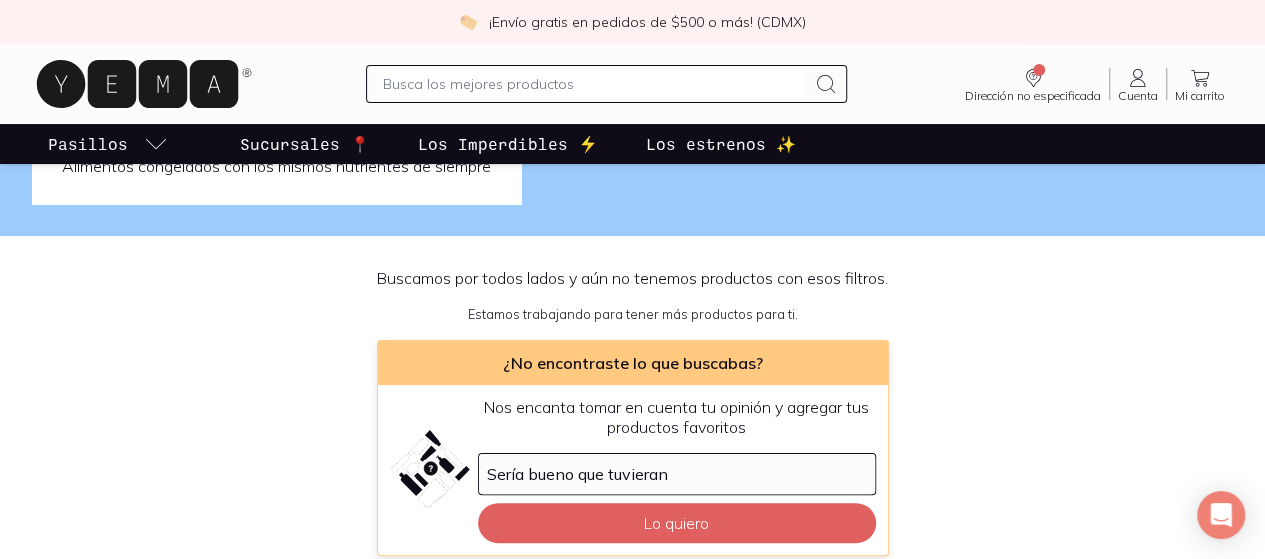 scroll, scrollTop: 0, scrollLeft: 0, axis: both 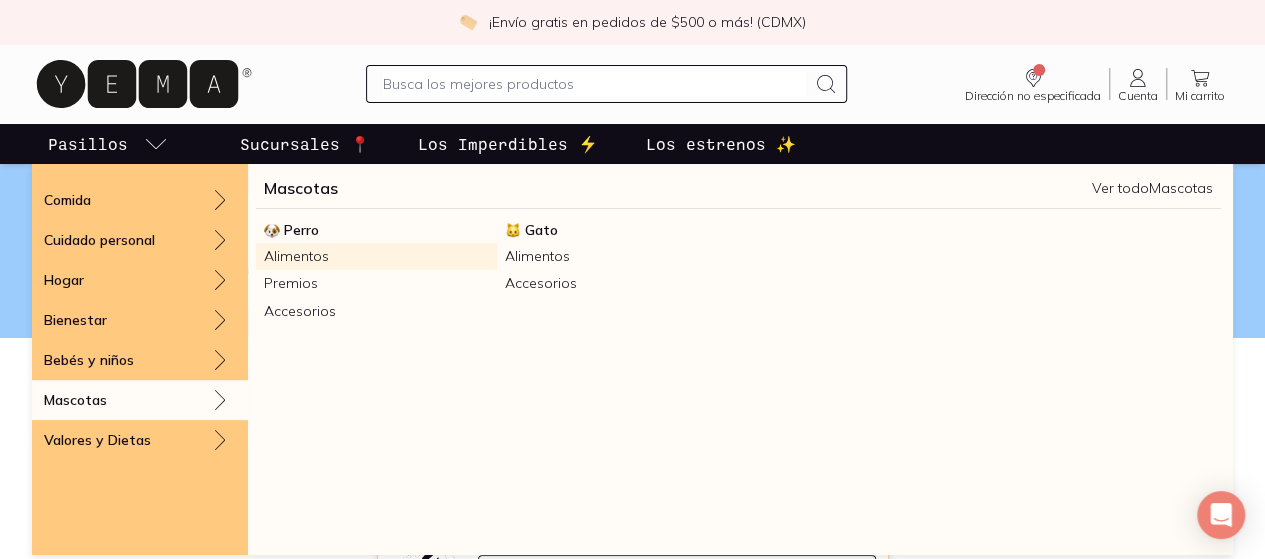 click on "Alimentos" at bounding box center (376, 256) 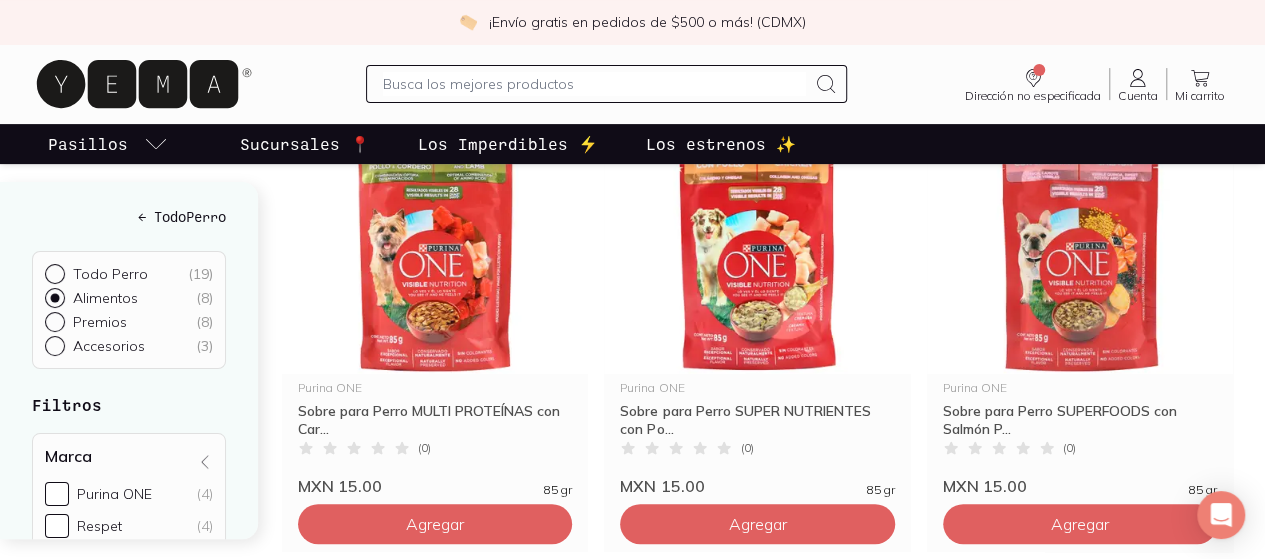 scroll, scrollTop: 200, scrollLeft: 0, axis: vertical 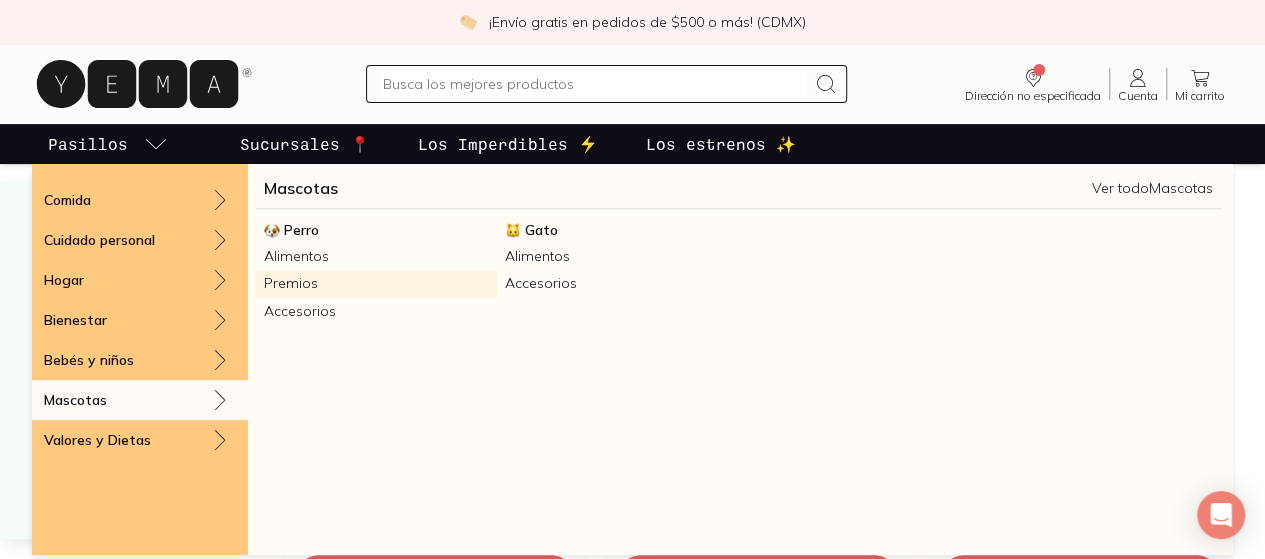 click on "Premios" at bounding box center (376, 283) 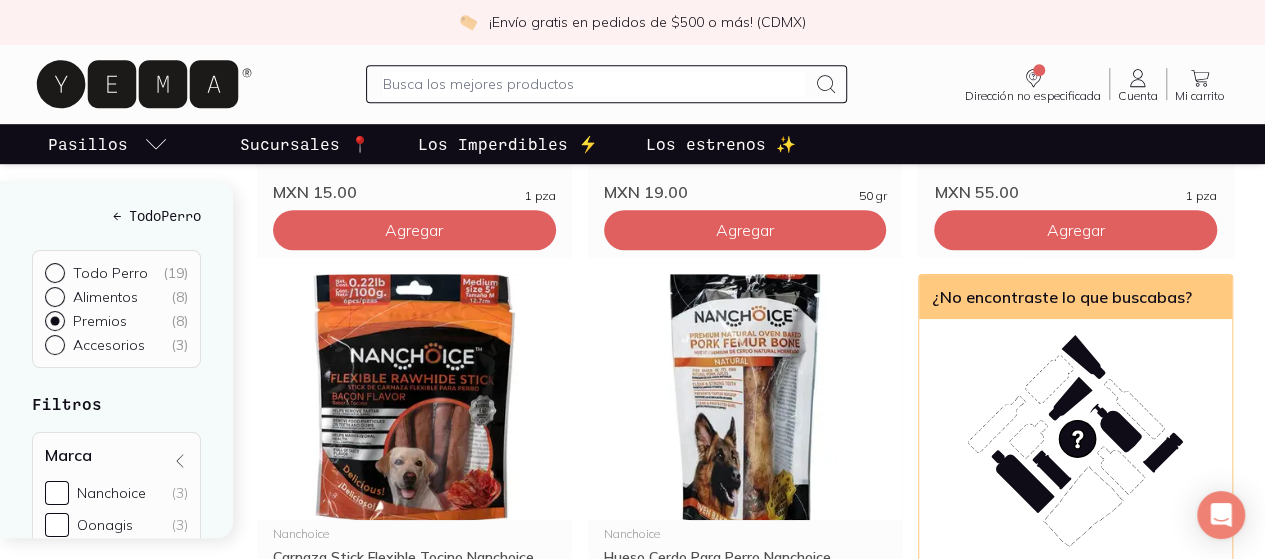 scroll, scrollTop: 400, scrollLeft: 0, axis: vertical 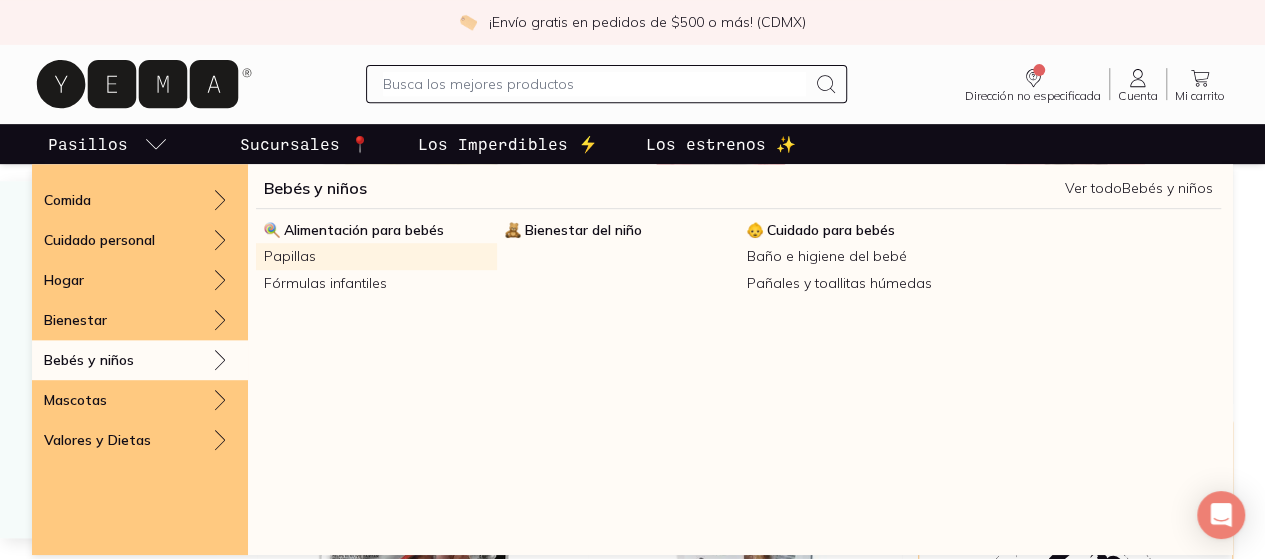 click on "Papillas" at bounding box center (376, 256) 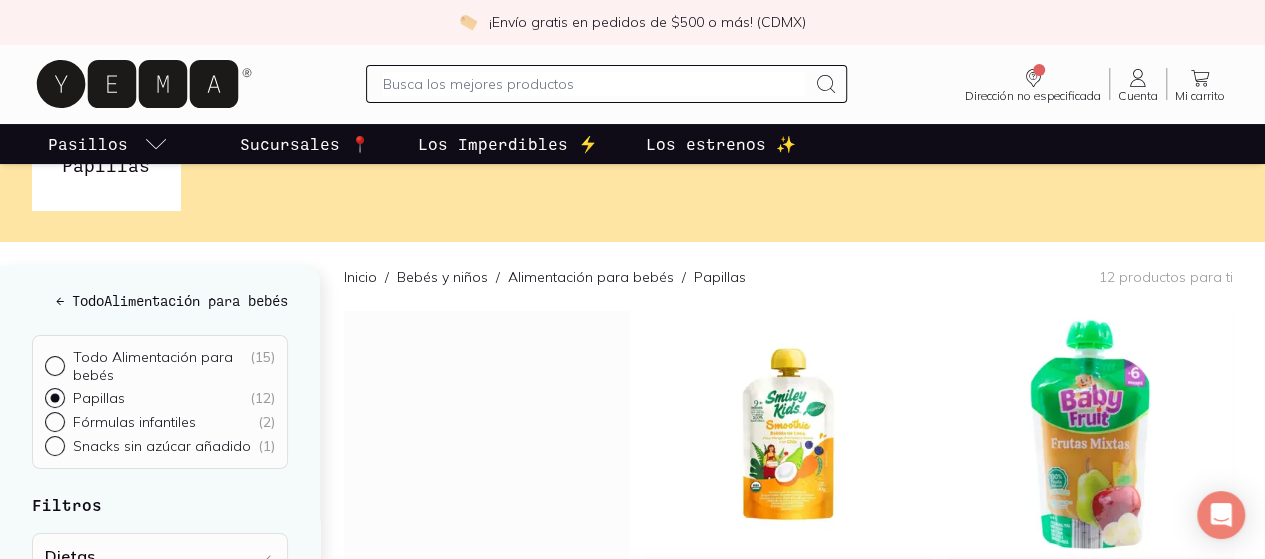 scroll, scrollTop: 100, scrollLeft: 0, axis: vertical 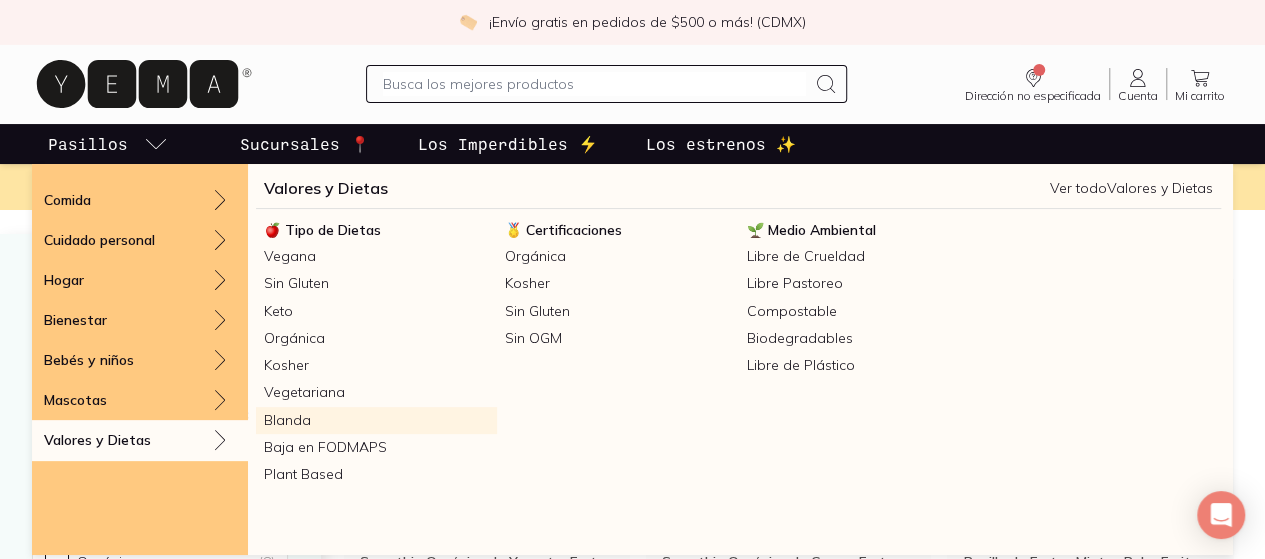 click on "Blanda" at bounding box center (376, 420) 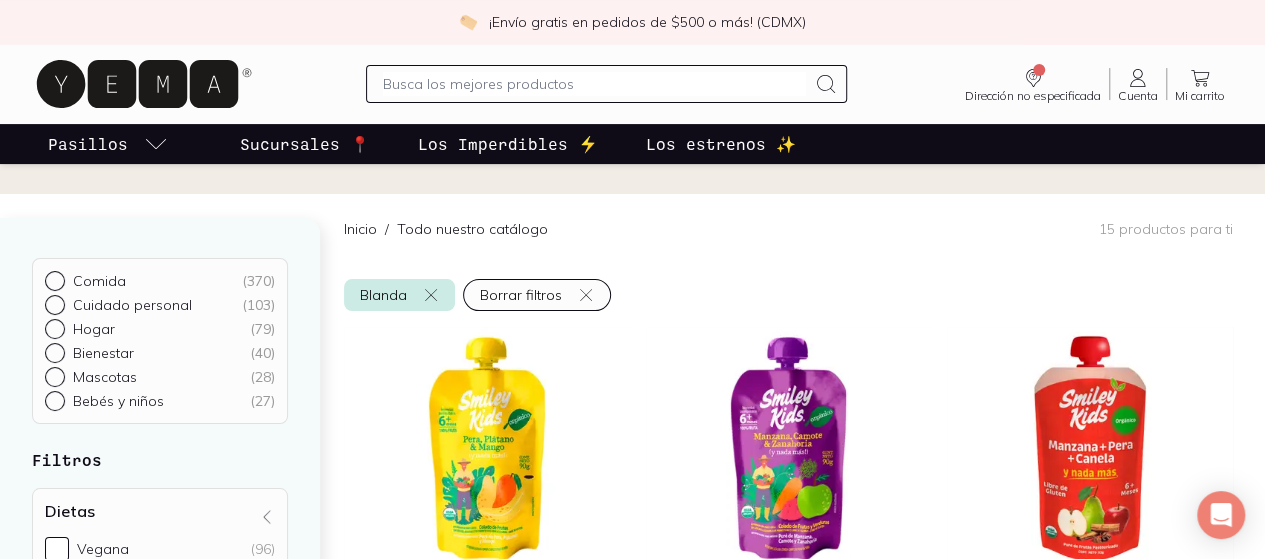 scroll, scrollTop: 0, scrollLeft: 0, axis: both 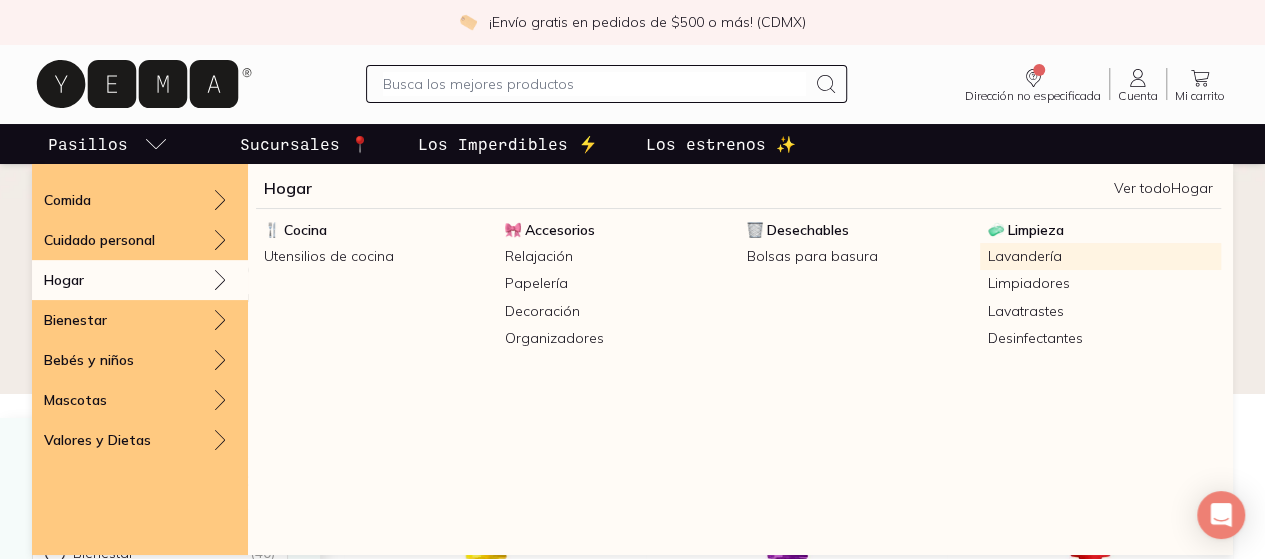 click on "Lavandería" at bounding box center (1100, 256) 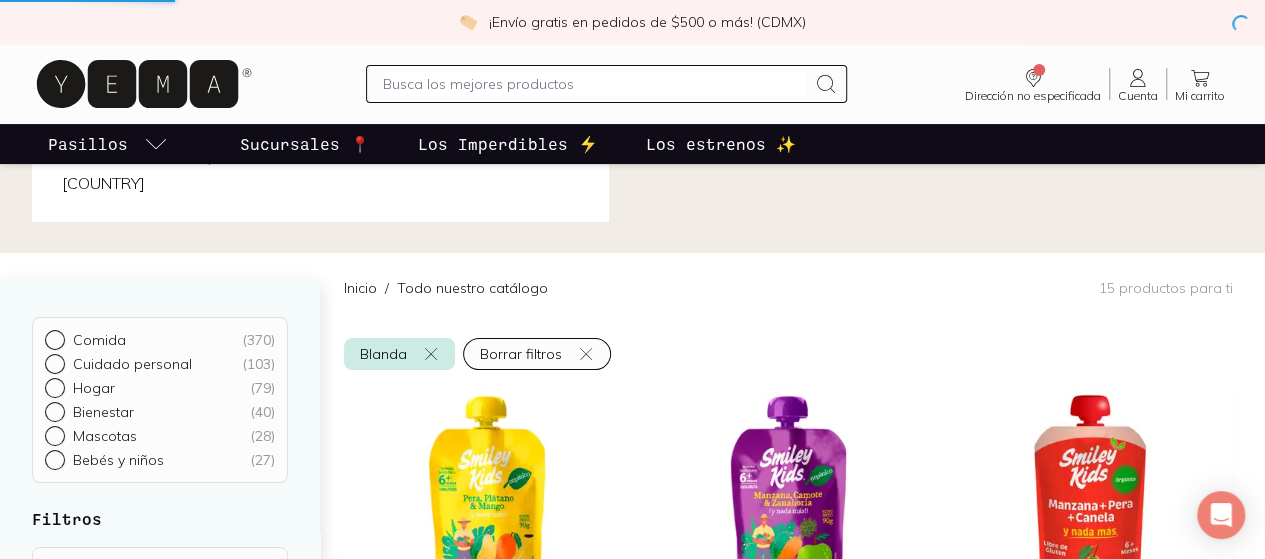 scroll, scrollTop: 300, scrollLeft: 0, axis: vertical 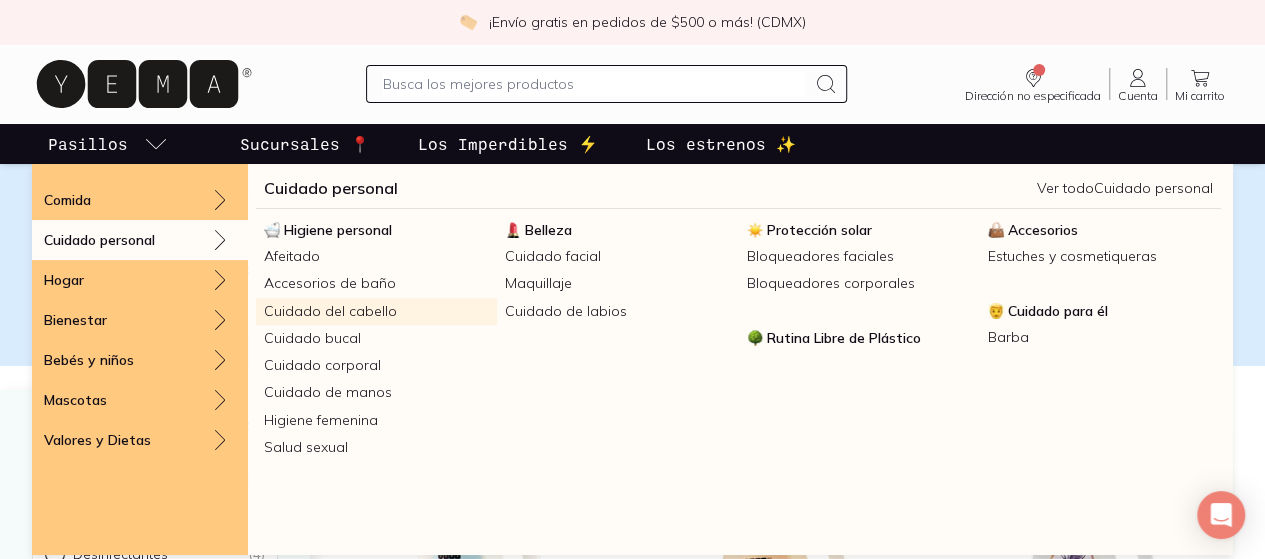 click on "Cuidado del cabello" at bounding box center (376, 311) 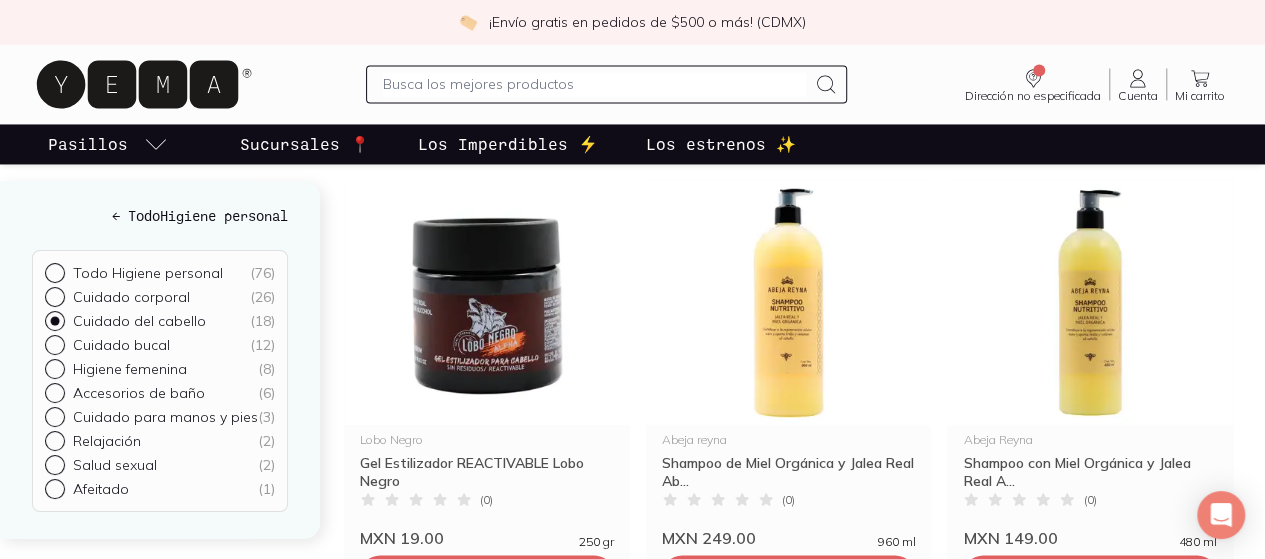 scroll, scrollTop: 1200, scrollLeft: 0, axis: vertical 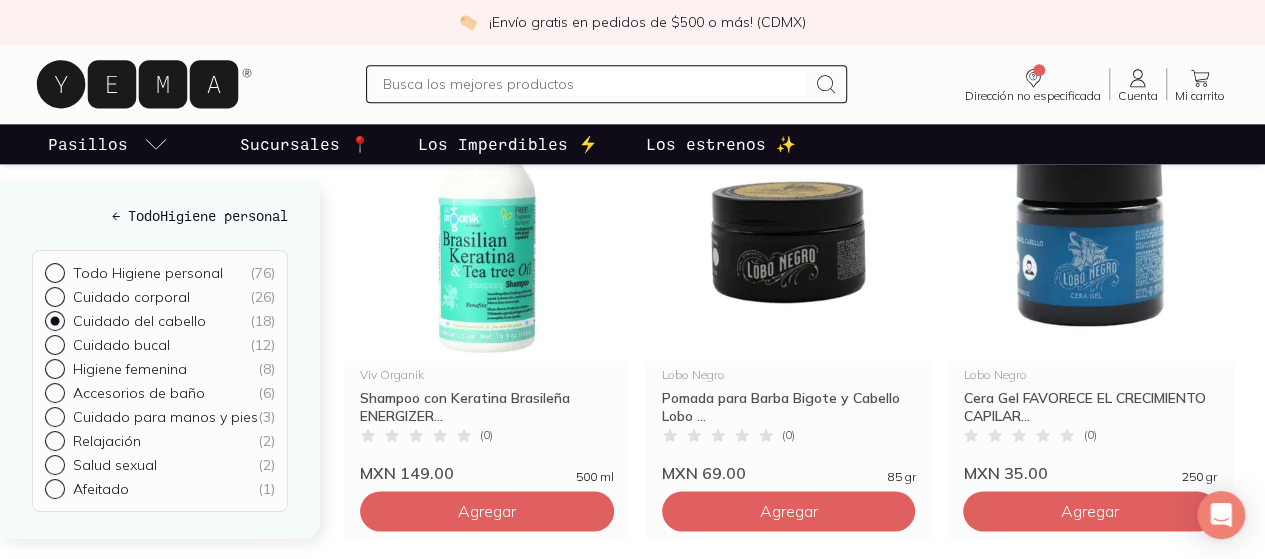 click on "Cuidado bucal ( 12 )" at bounding box center (53, 272) 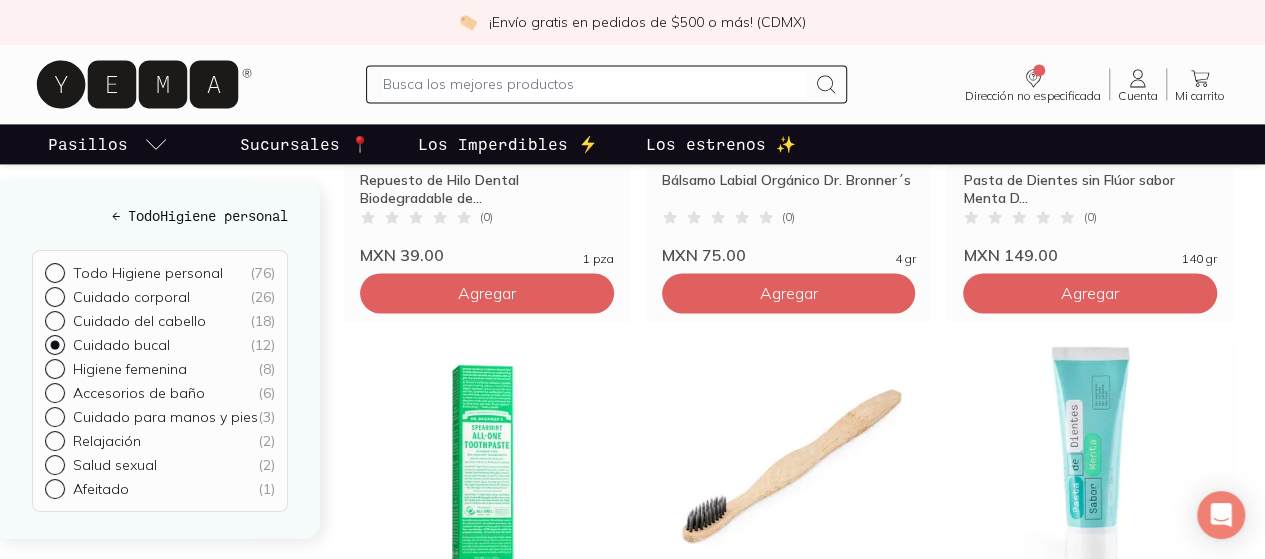 scroll, scrollTop: 1400, scrollLeft: 0, axis: vertical 